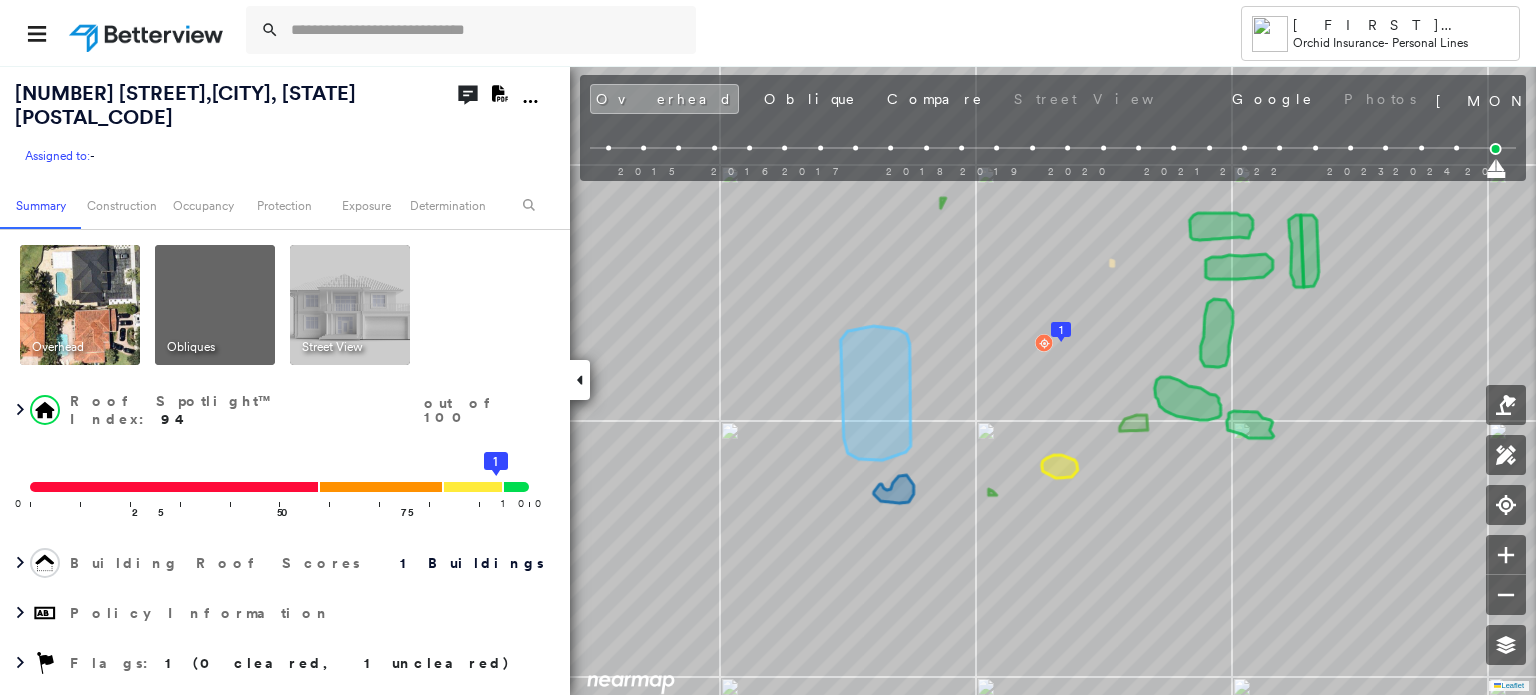 scroll, scrollTop: 0, scrollLeft: 0, axis: both 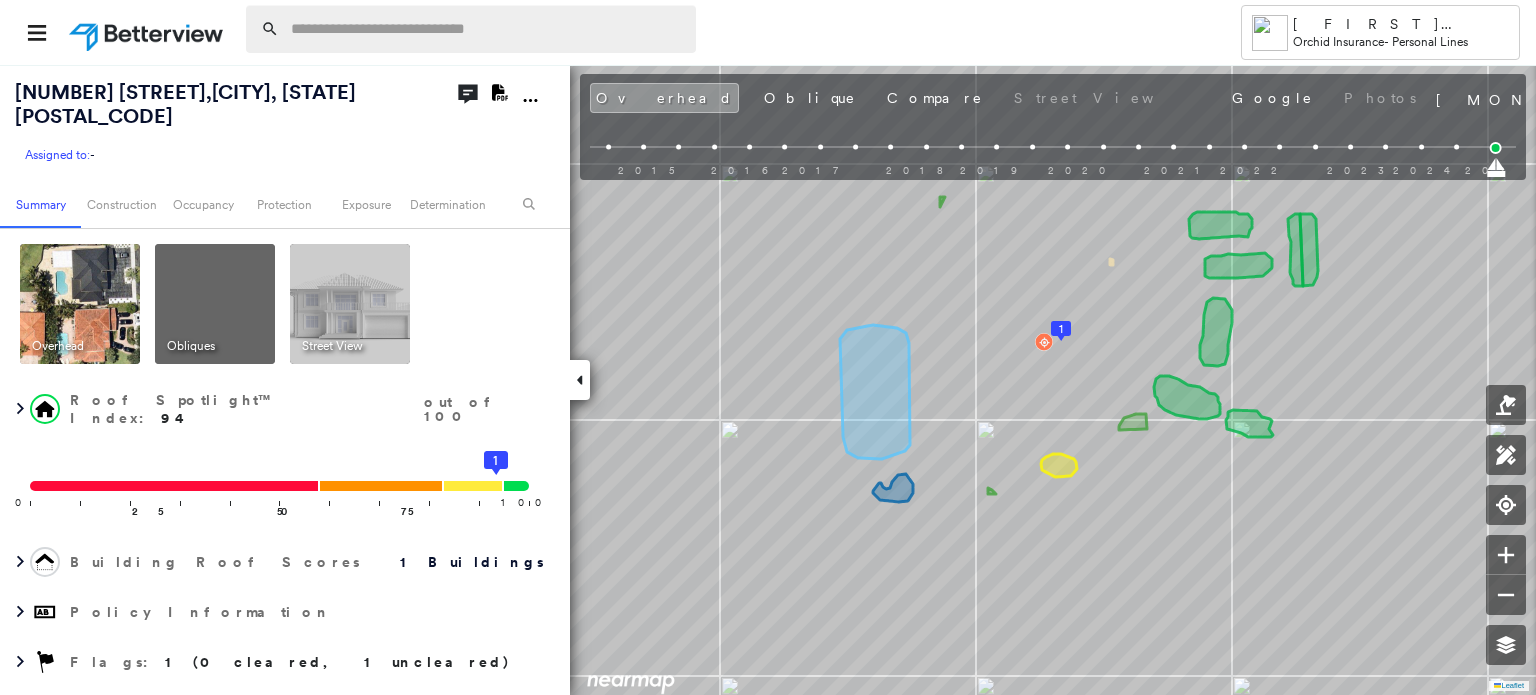 click at bounding box center (487, 29) 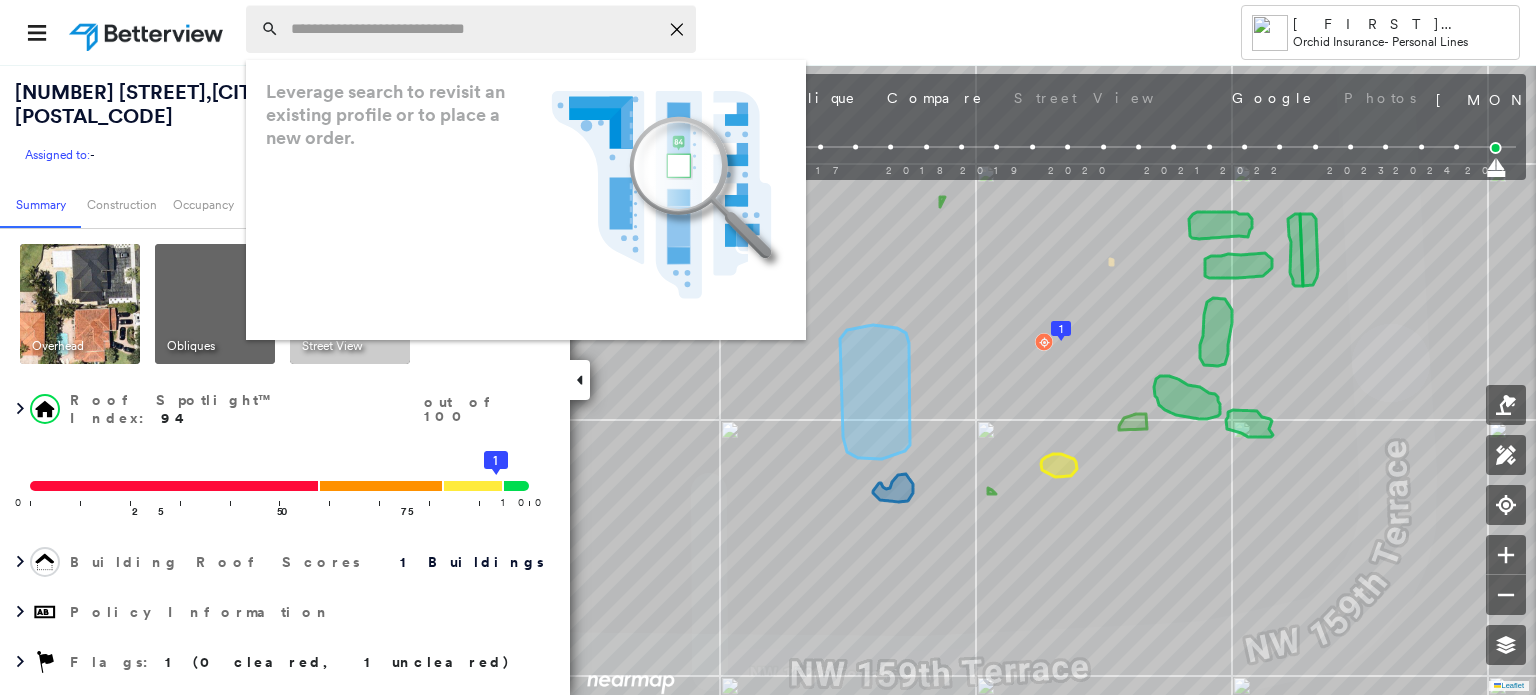 paste on "**********" 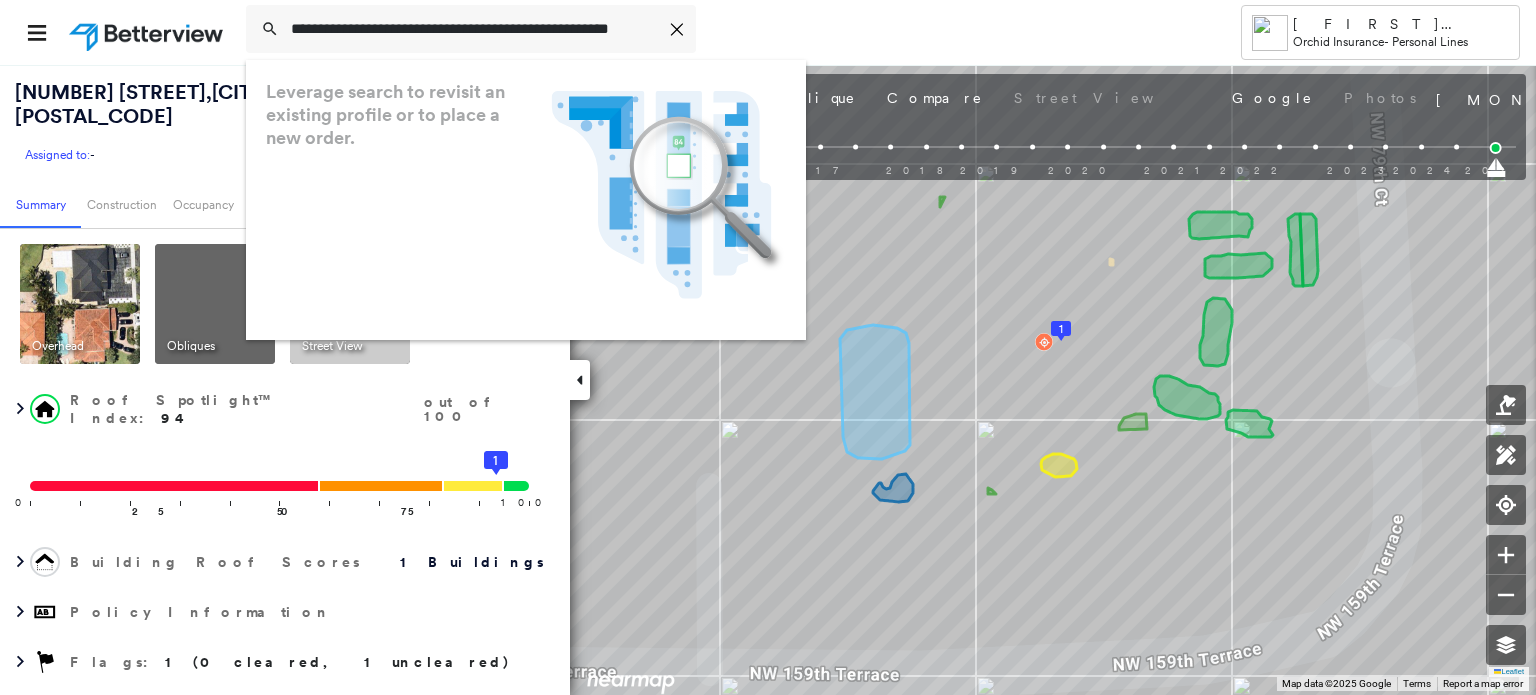 scroll, scrollTop: 0, scrollLeft: 23, axis: horizontal 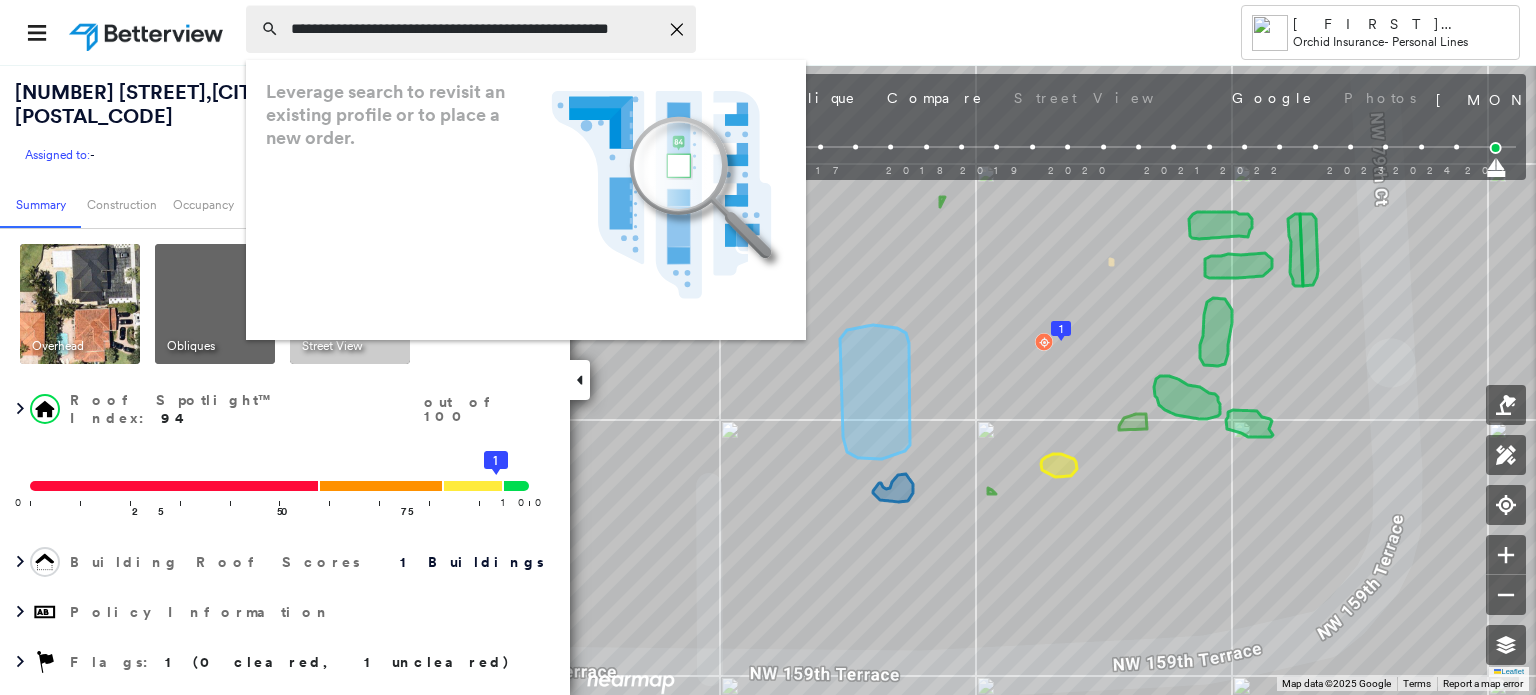click on "**********" at bounding box center [474, 29] 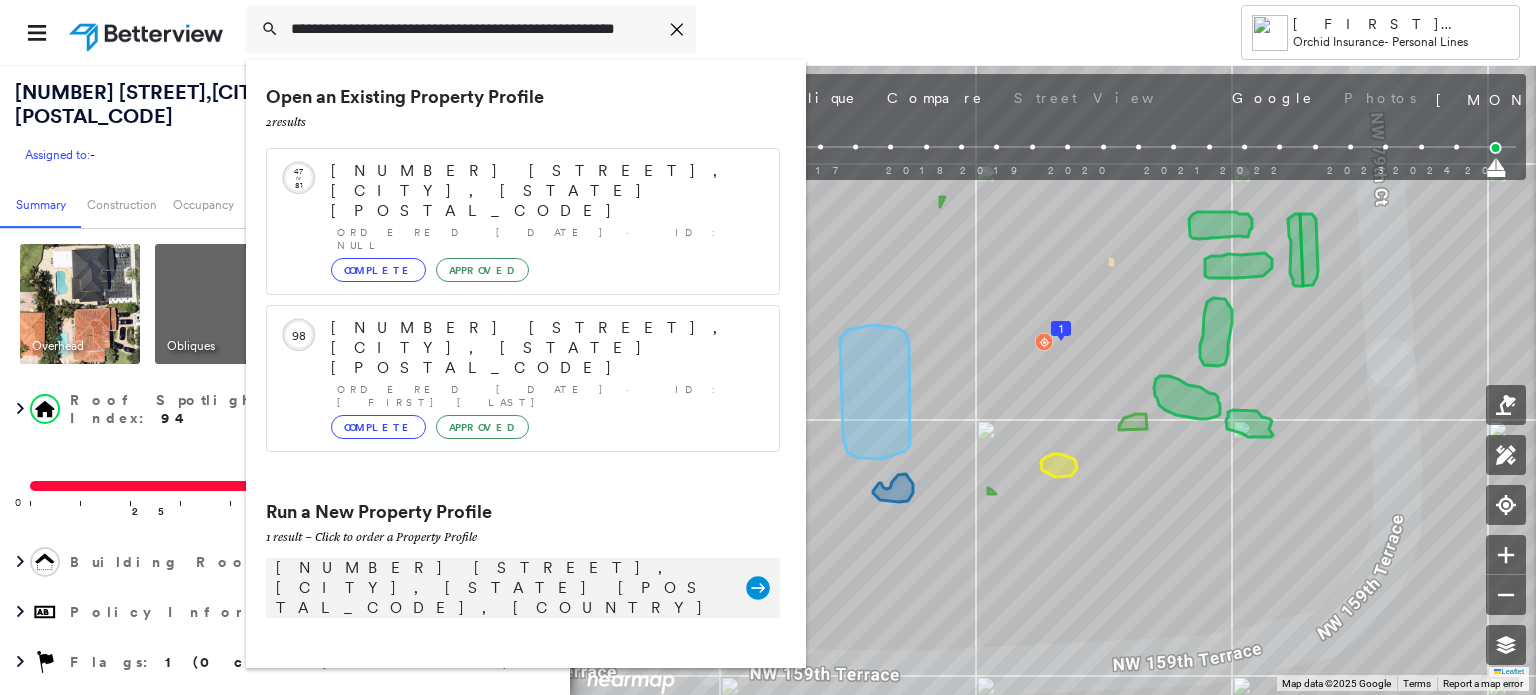 type on "**********" 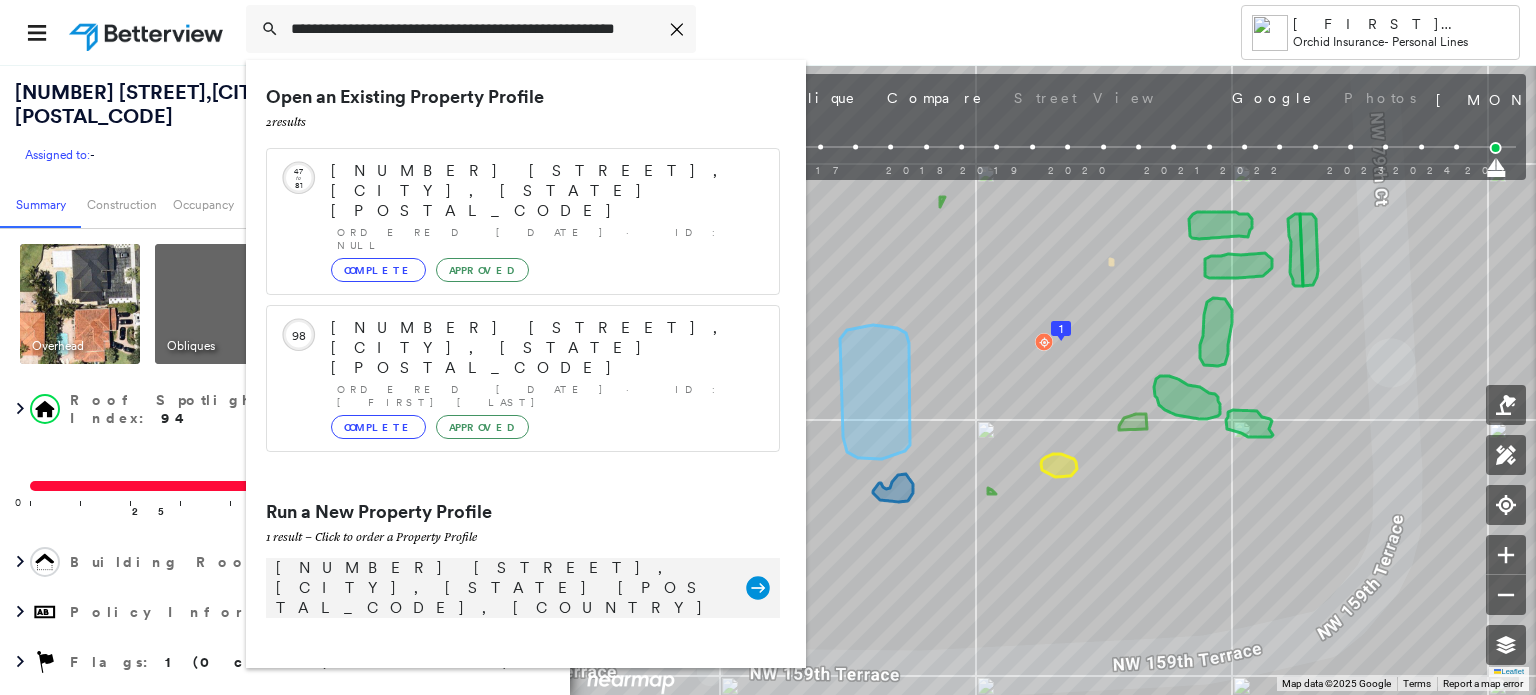 scroll, scrollTop: 0, scrollLeft: 0, axis: both 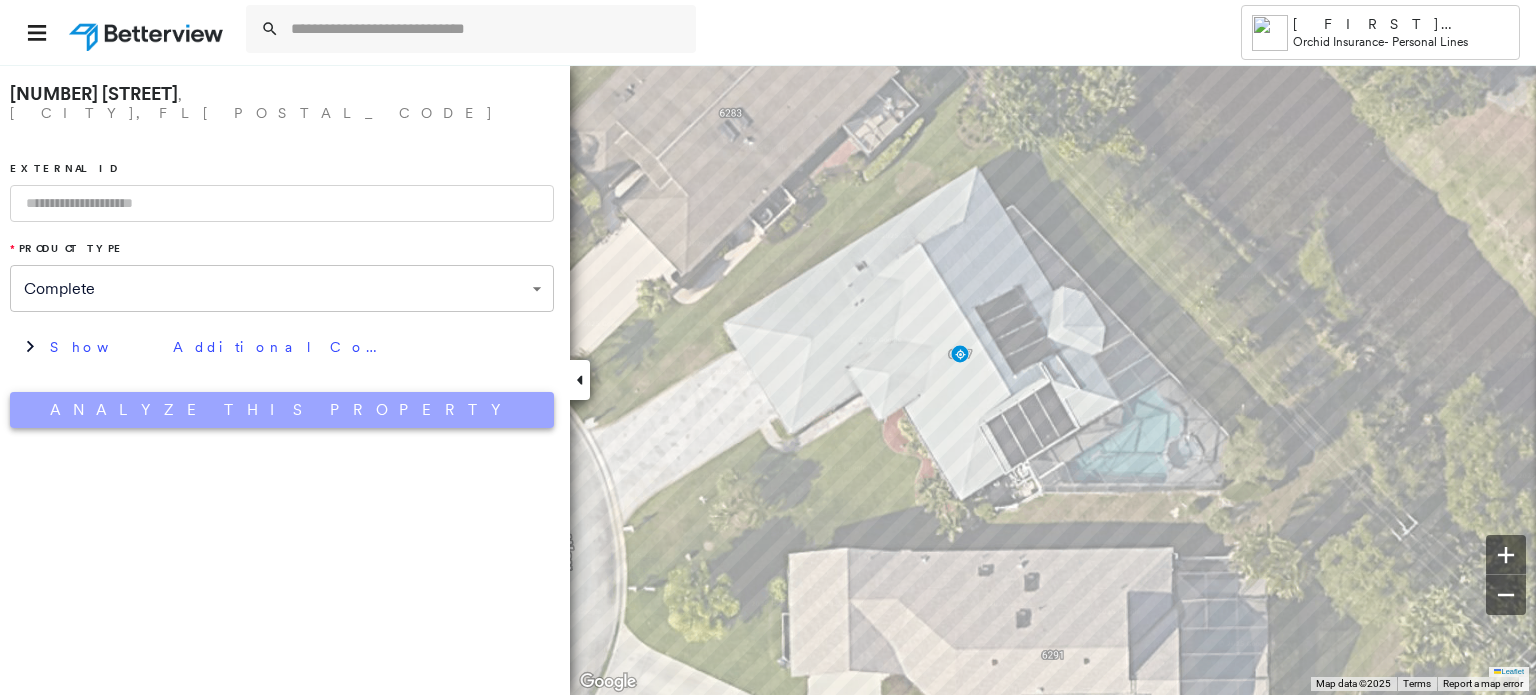 click on "Analyze This Property" at bounding box center (282, 410) 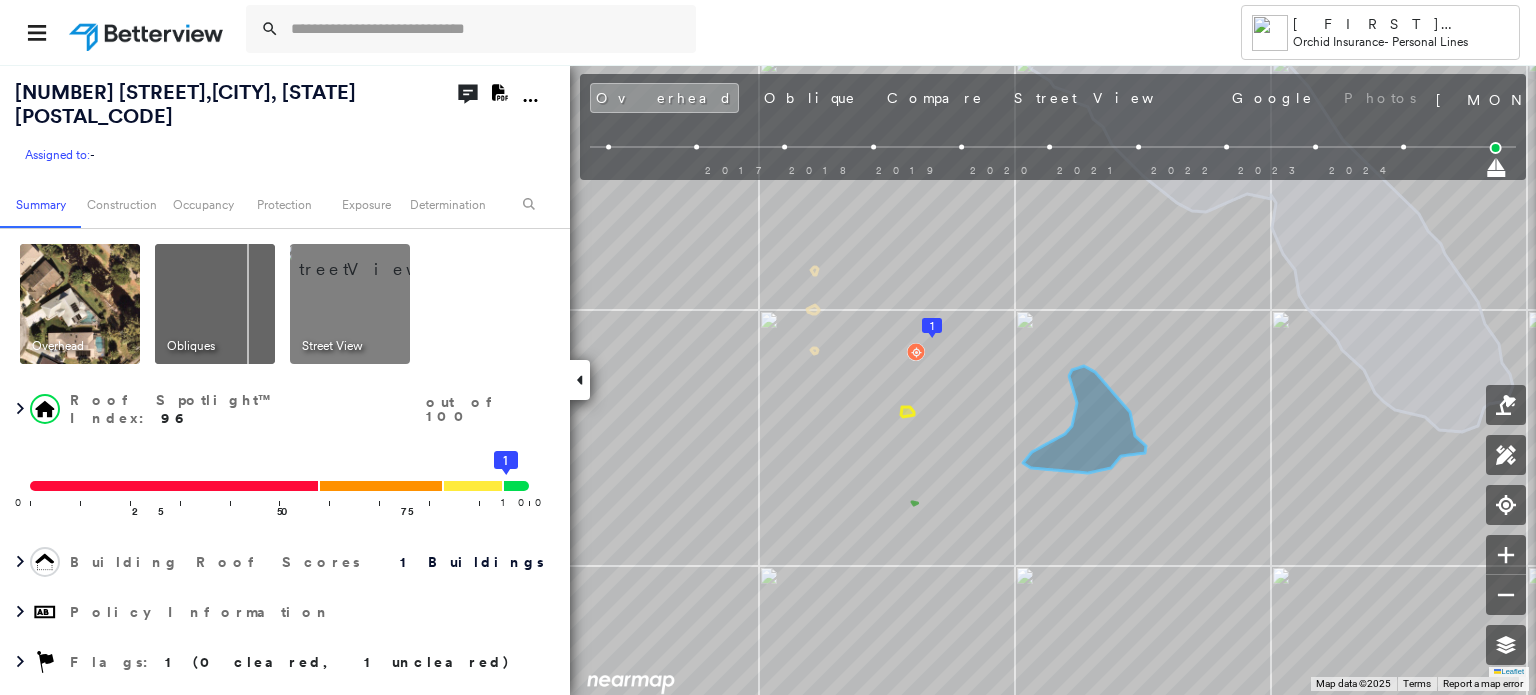 click on "Open Comments Download PDF Report" at bounding box center [509, 122] 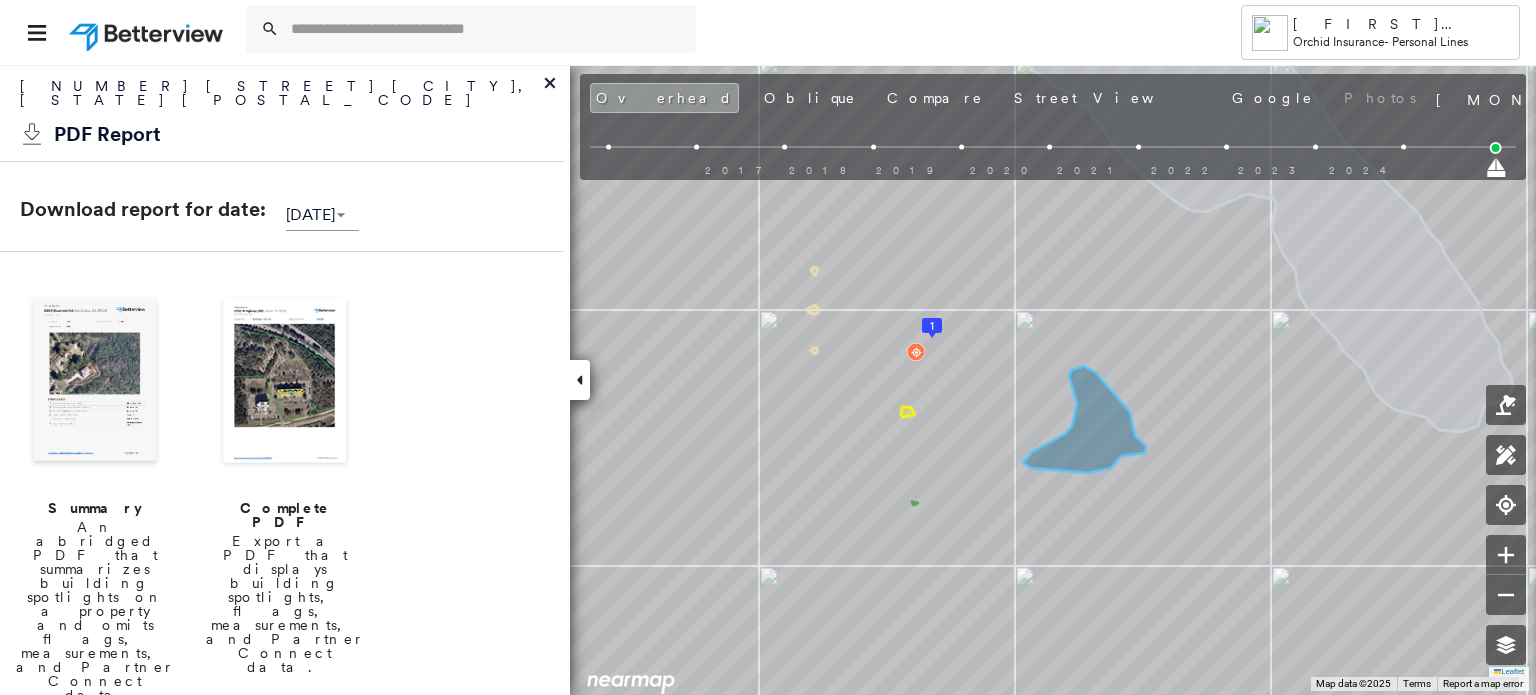 click at bounding box center [285, 382] 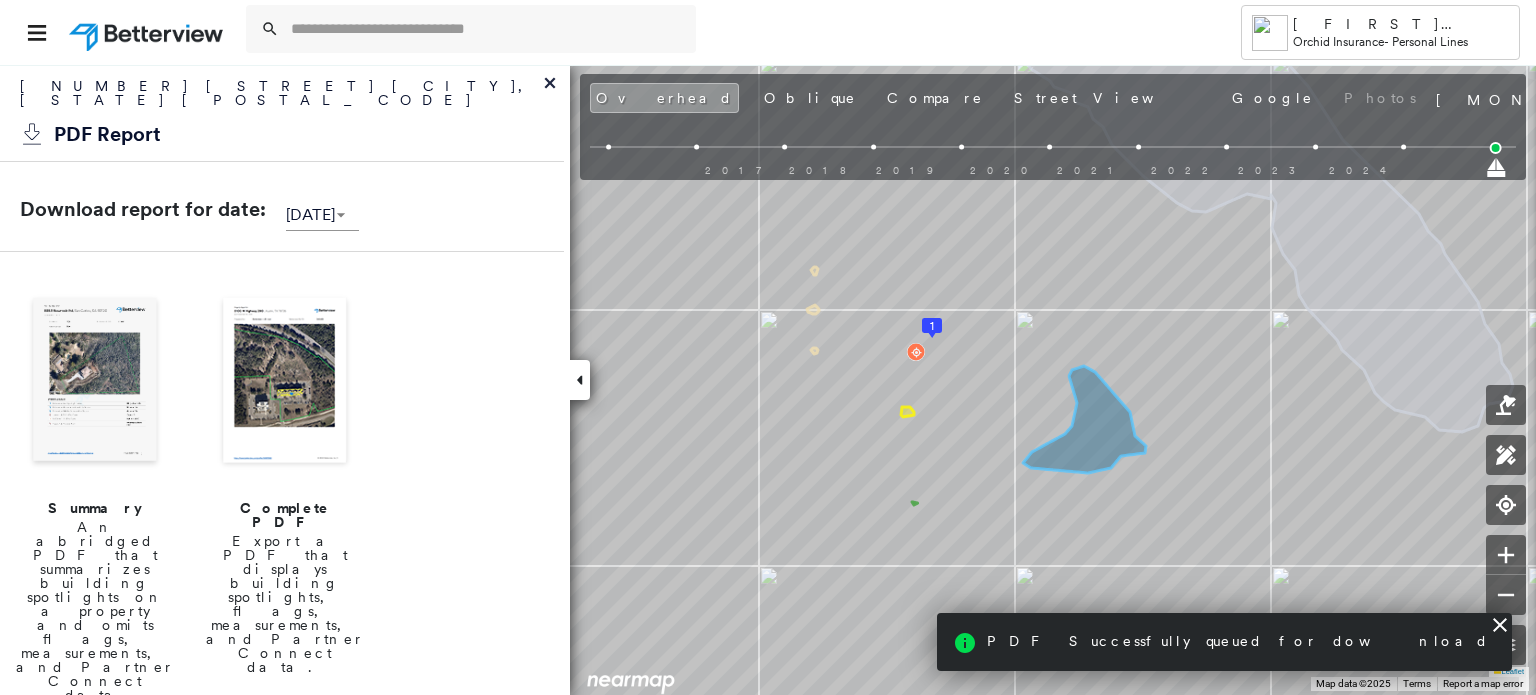 click 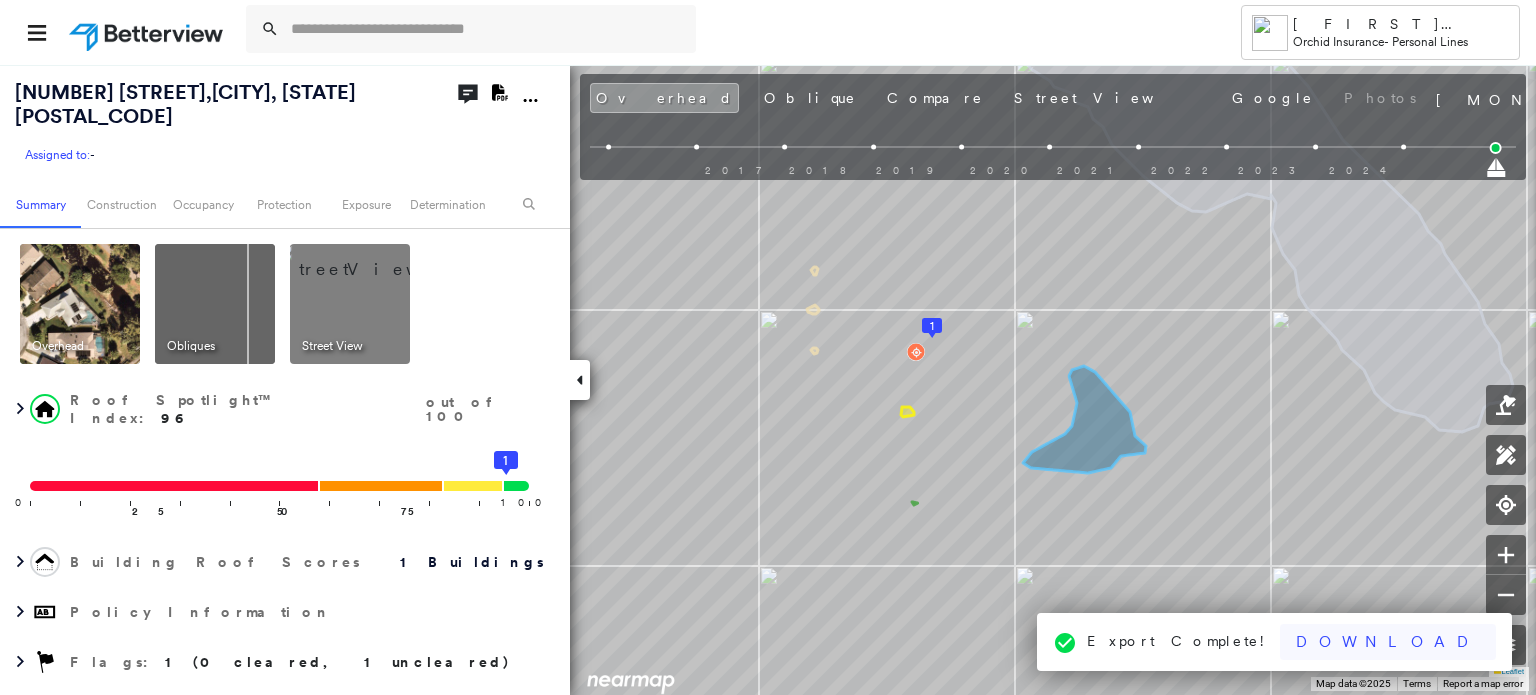 click on "Download" at bounding box center (1388, 642) 